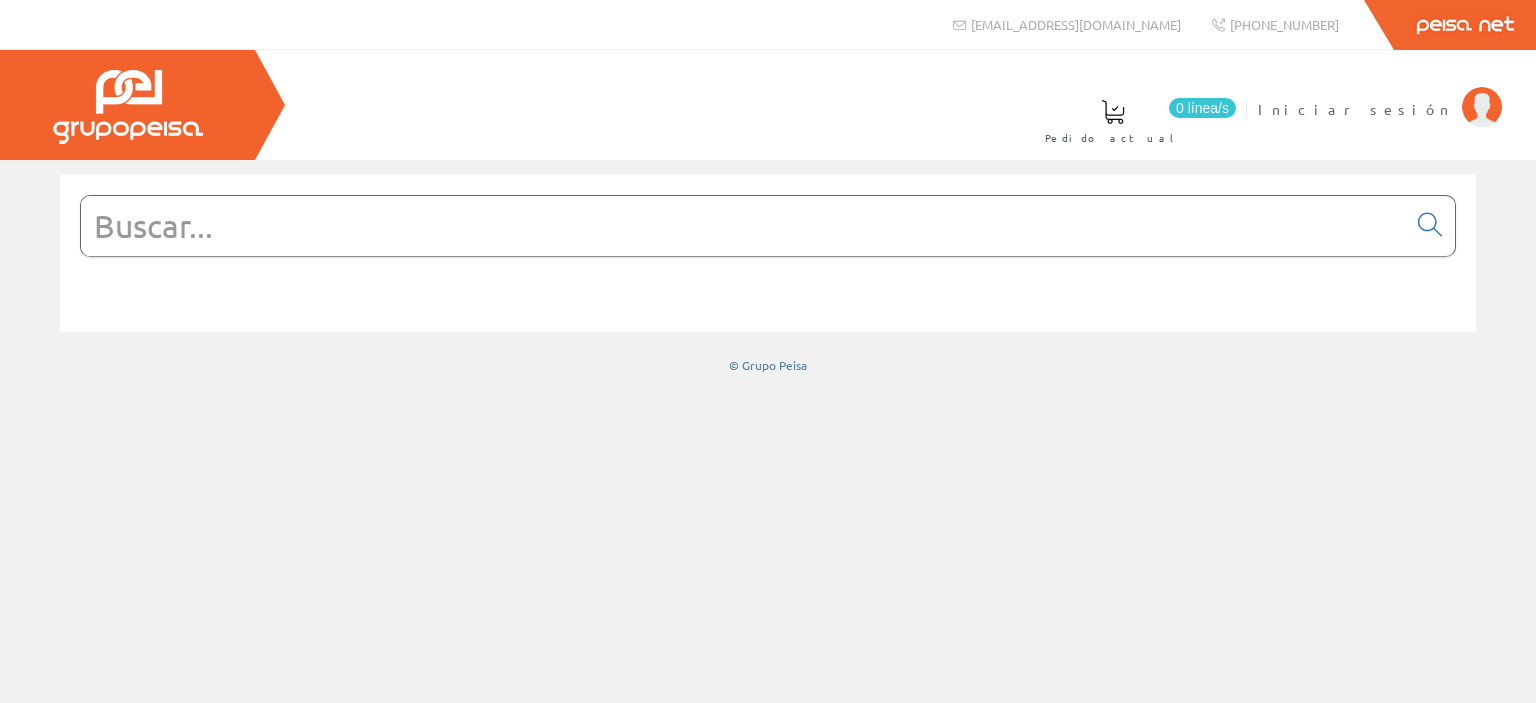 scroll, scrollTop: 0, scrollLeft: 0, axis: both 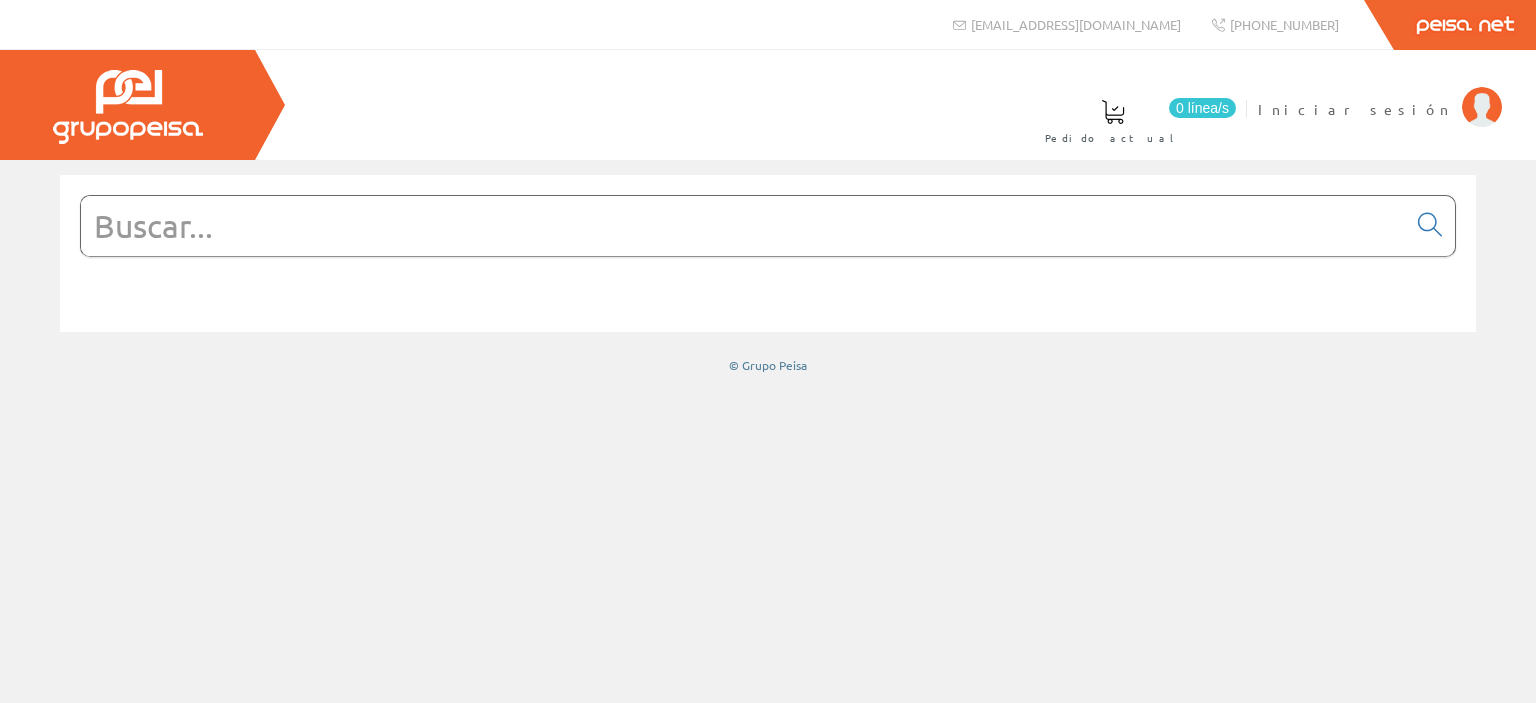 click at bounding box center (743, 226) 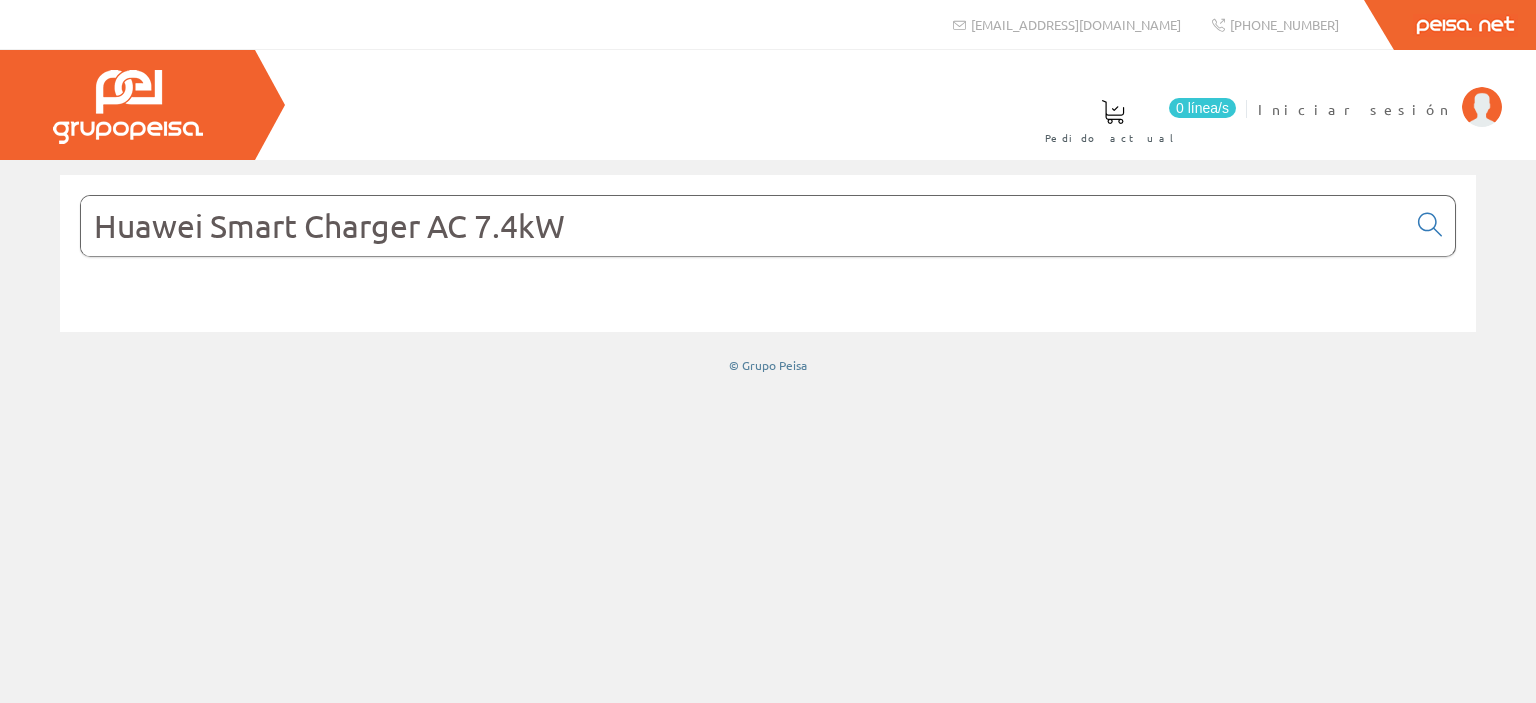 type on "Huawei Smart Charger AC 7.4kW" 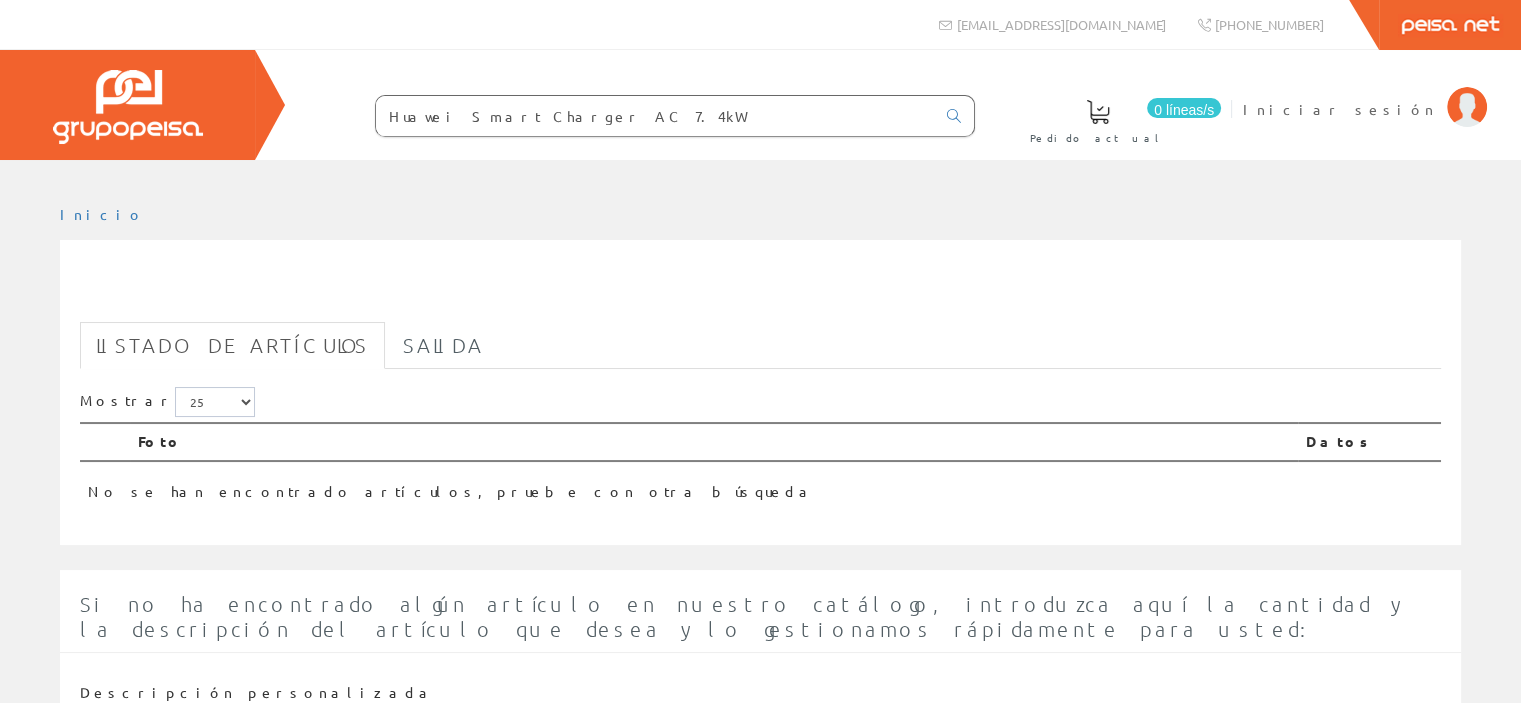 scroll, scrollTop: 0, scrollLeft: 0, axis: both 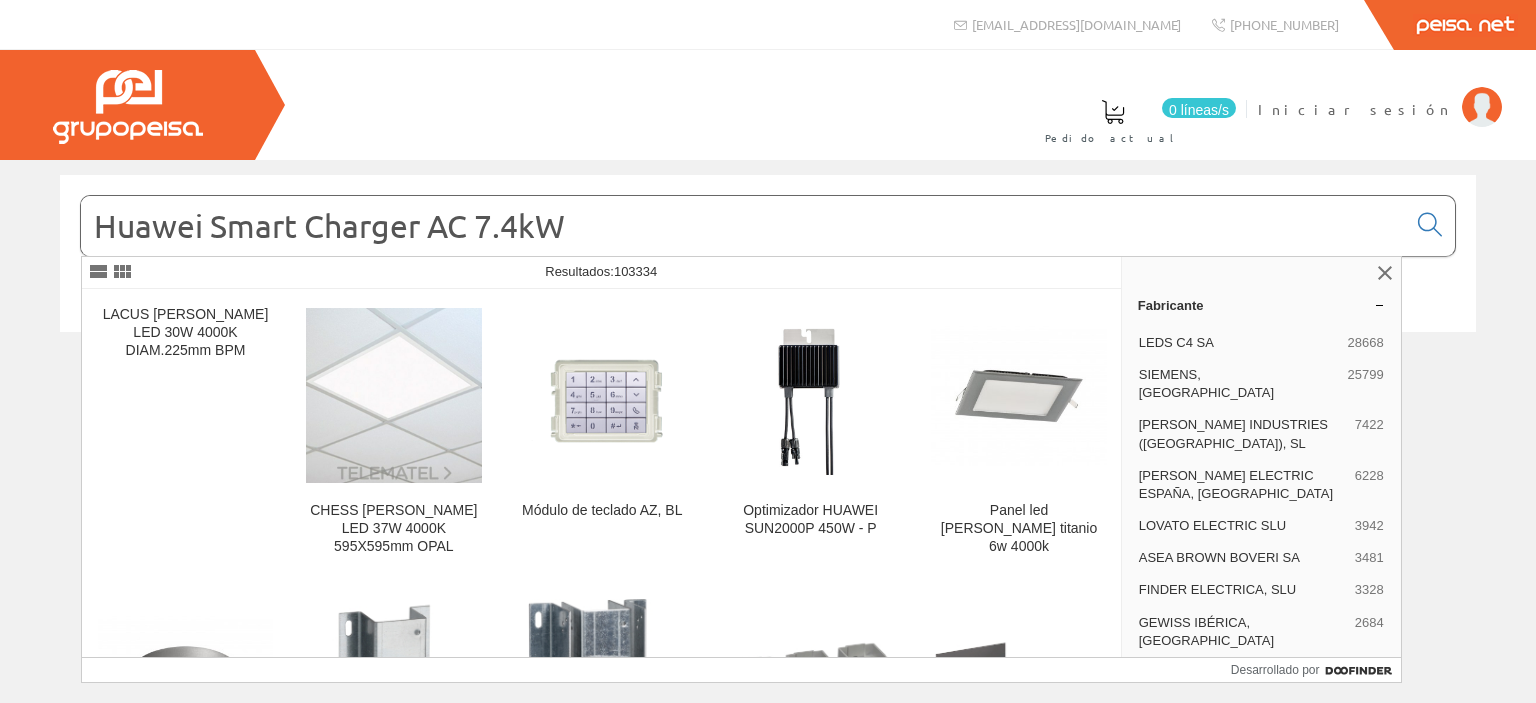 click on "Resultados:  103334" at bounding box center (601, 273) 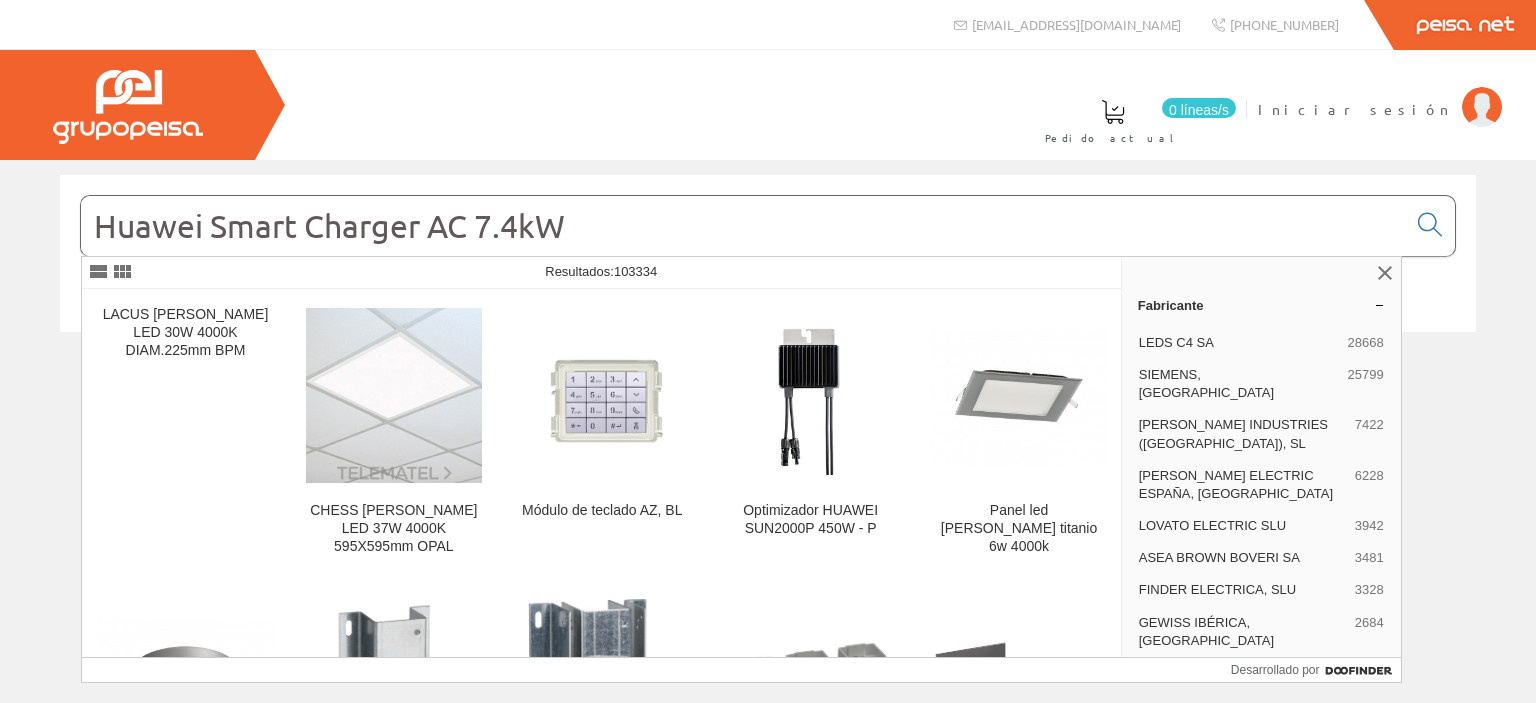 click on "Huawei Smart Charger AC 7.4kW" at bounding box center [743, 226] 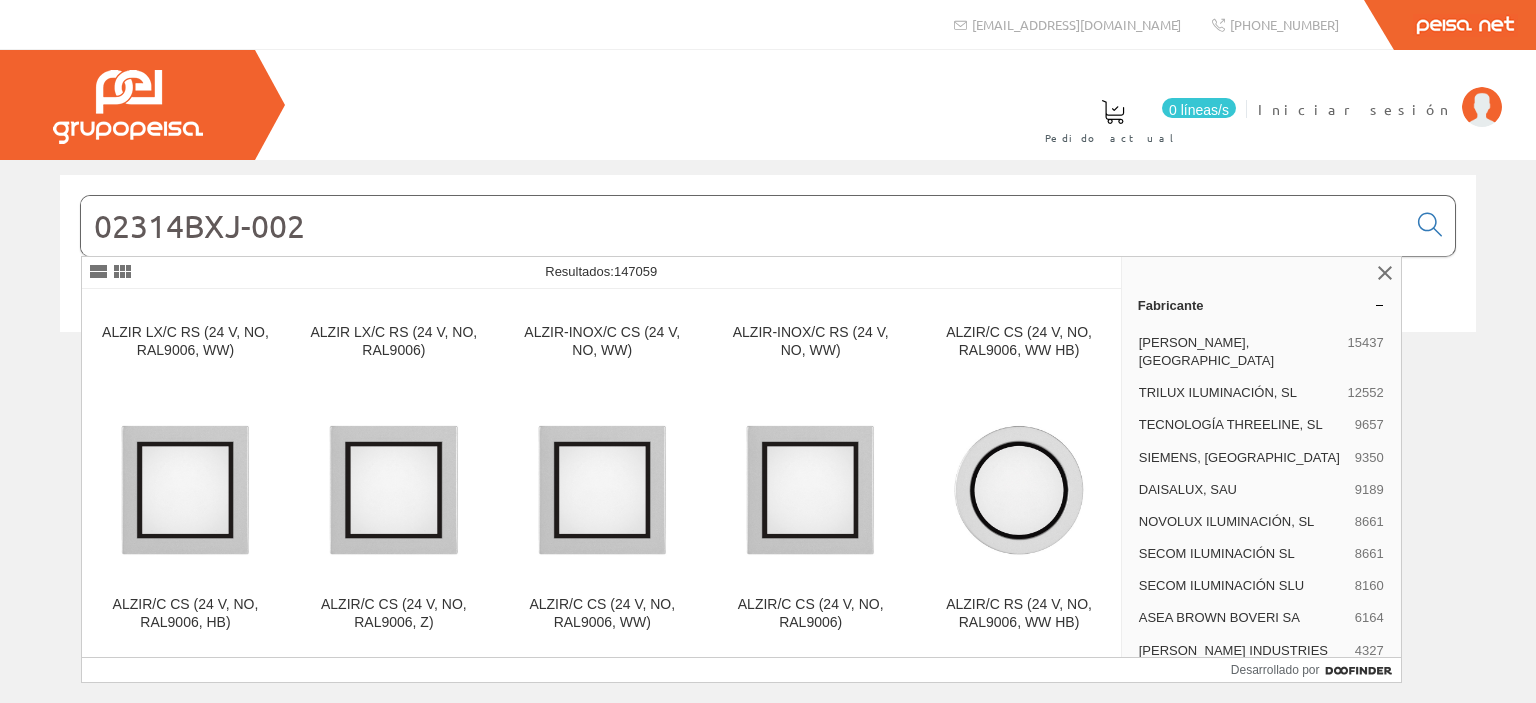 scroll, scrollTop: 3046, scrollLeft: 0, axis: vertical 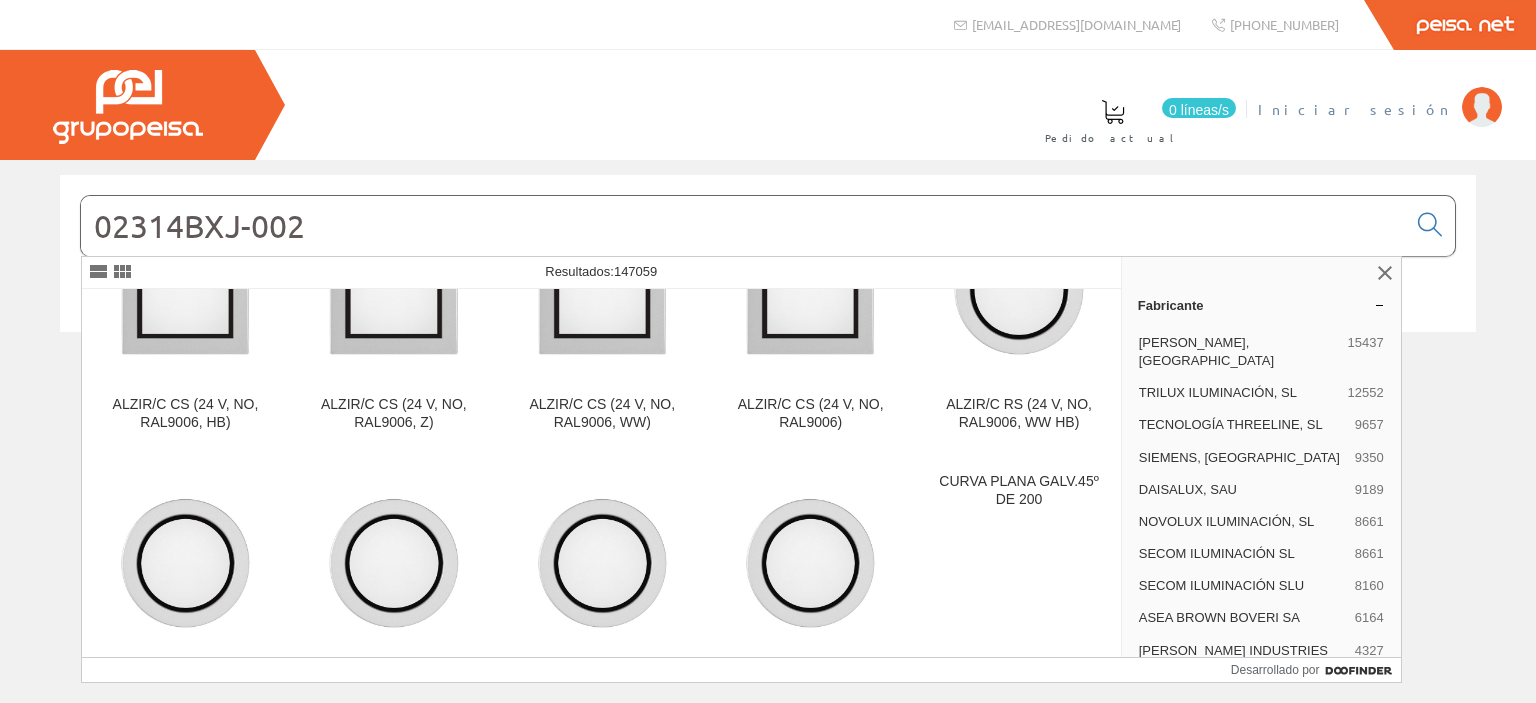 type on "02314BXJ-002" 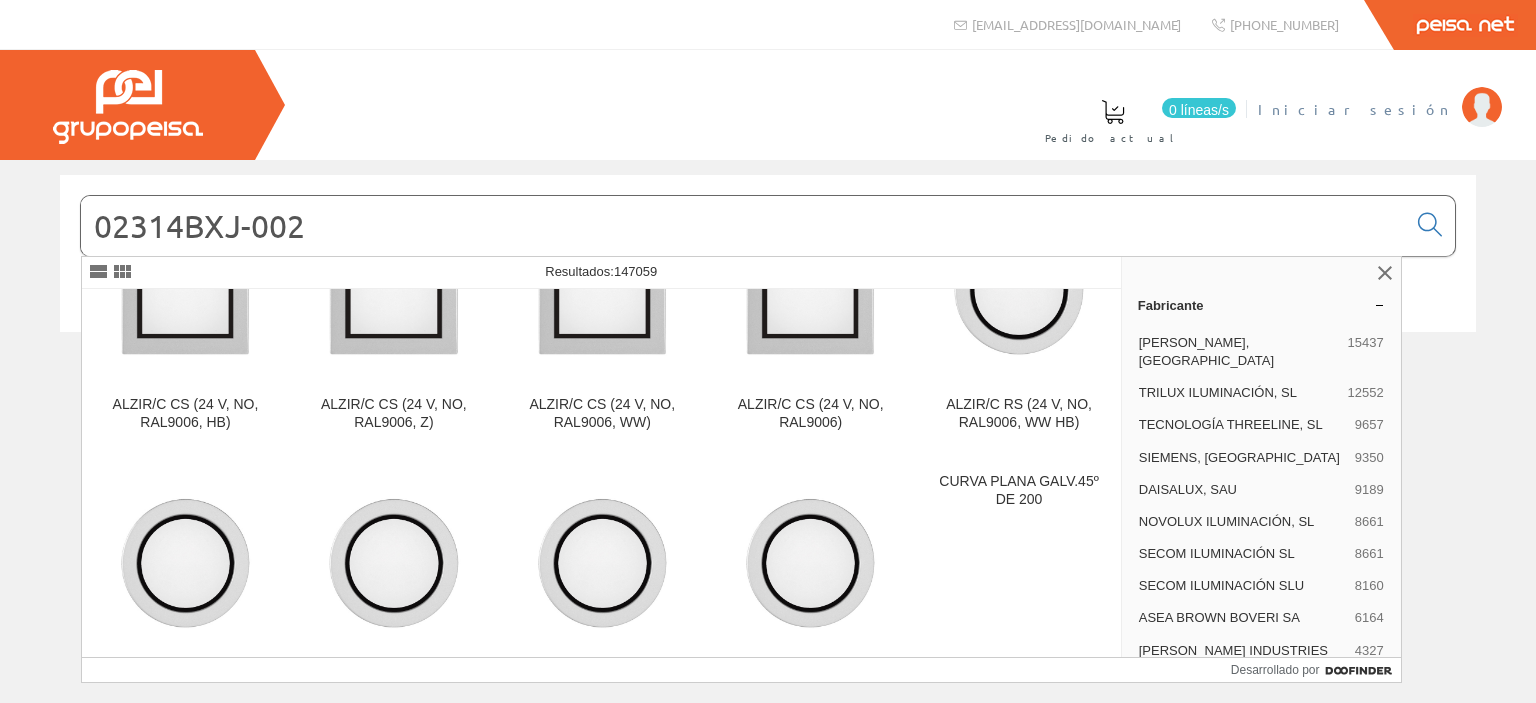 click on "Iniciar sesión" at bounding box center (1355, 109) 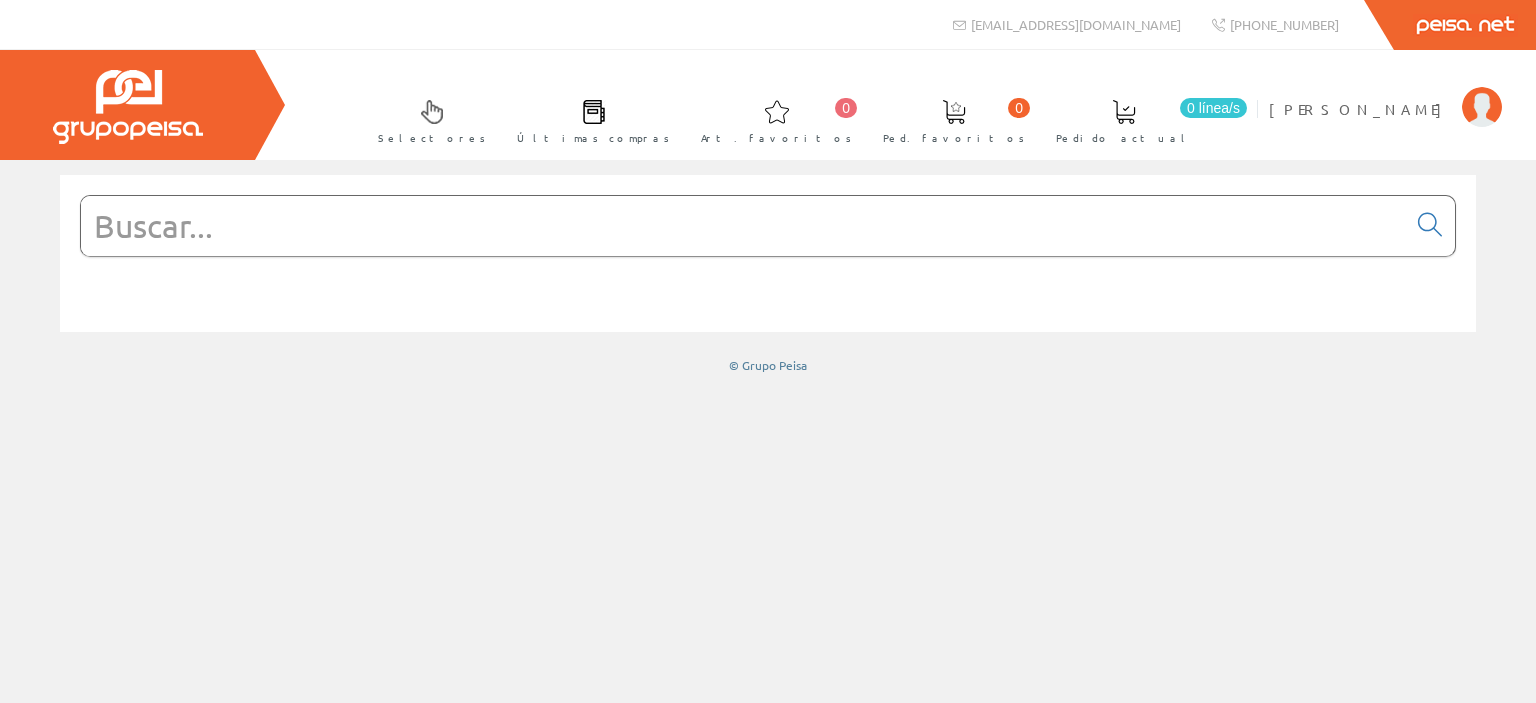 scroll, scrollTop: 0, scrollLeft: 0, axis: both 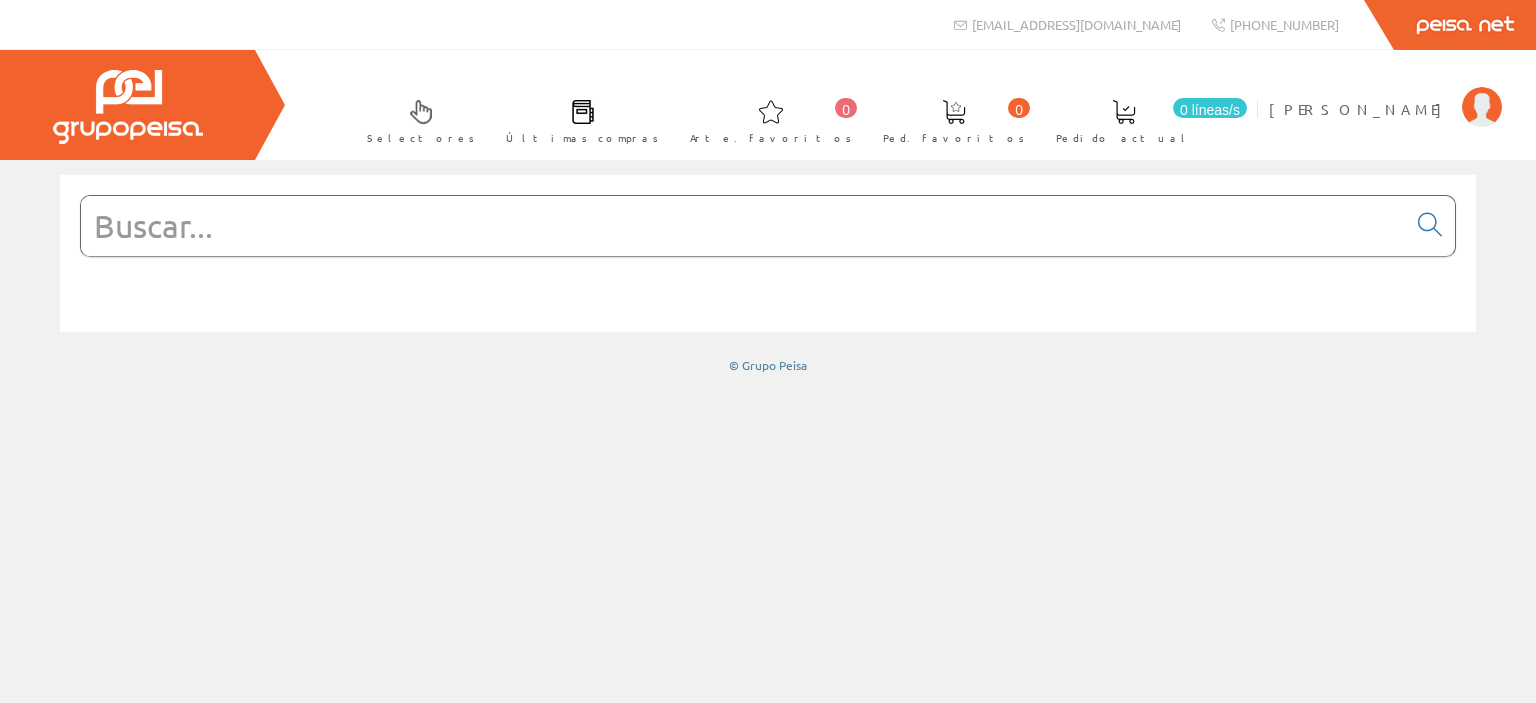 click at bounding box center (583, 112) 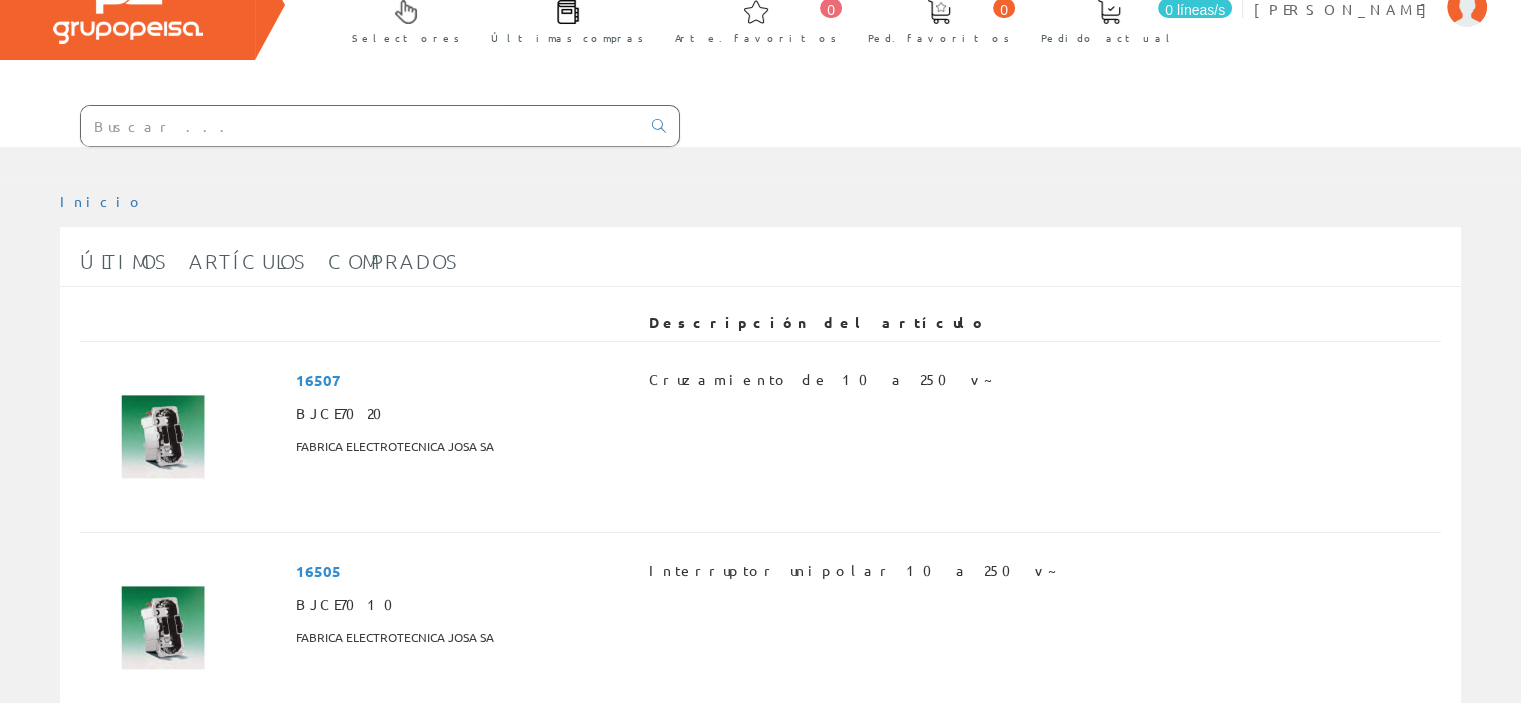 scroll, scrollTop: 0, scrollLeft: 0, axis: both 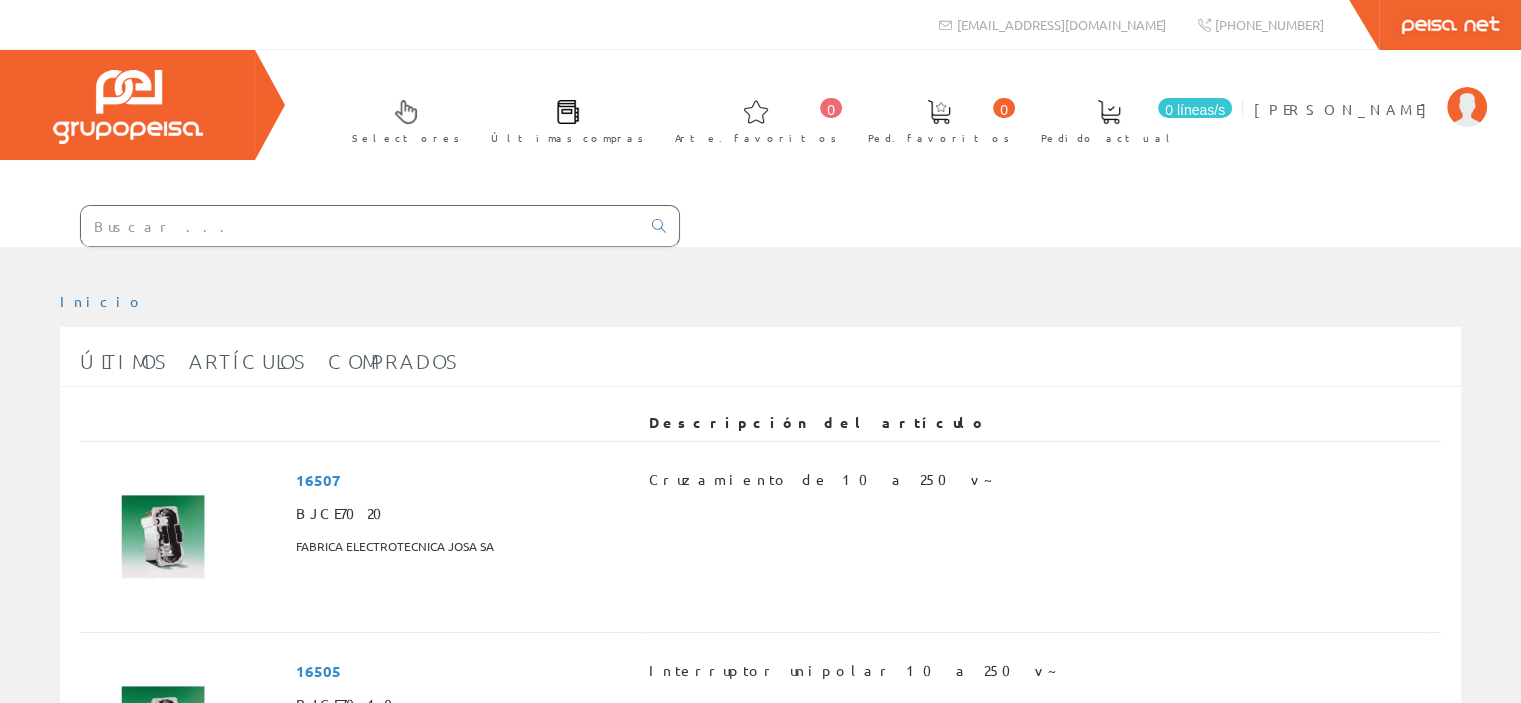 click at bounding box center [568, 112] 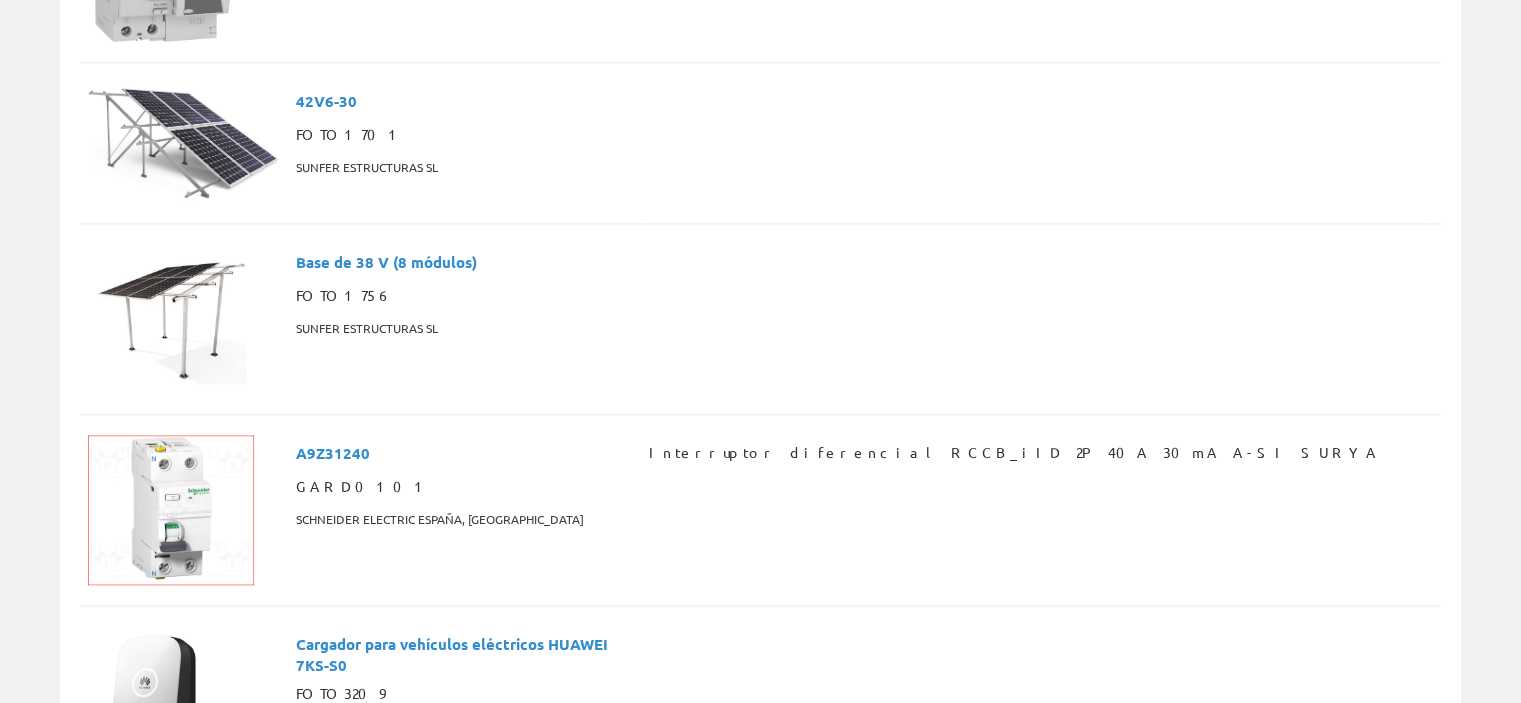 scroll, scrollTop: 2692, scrollLeft: 0, axis: vertical 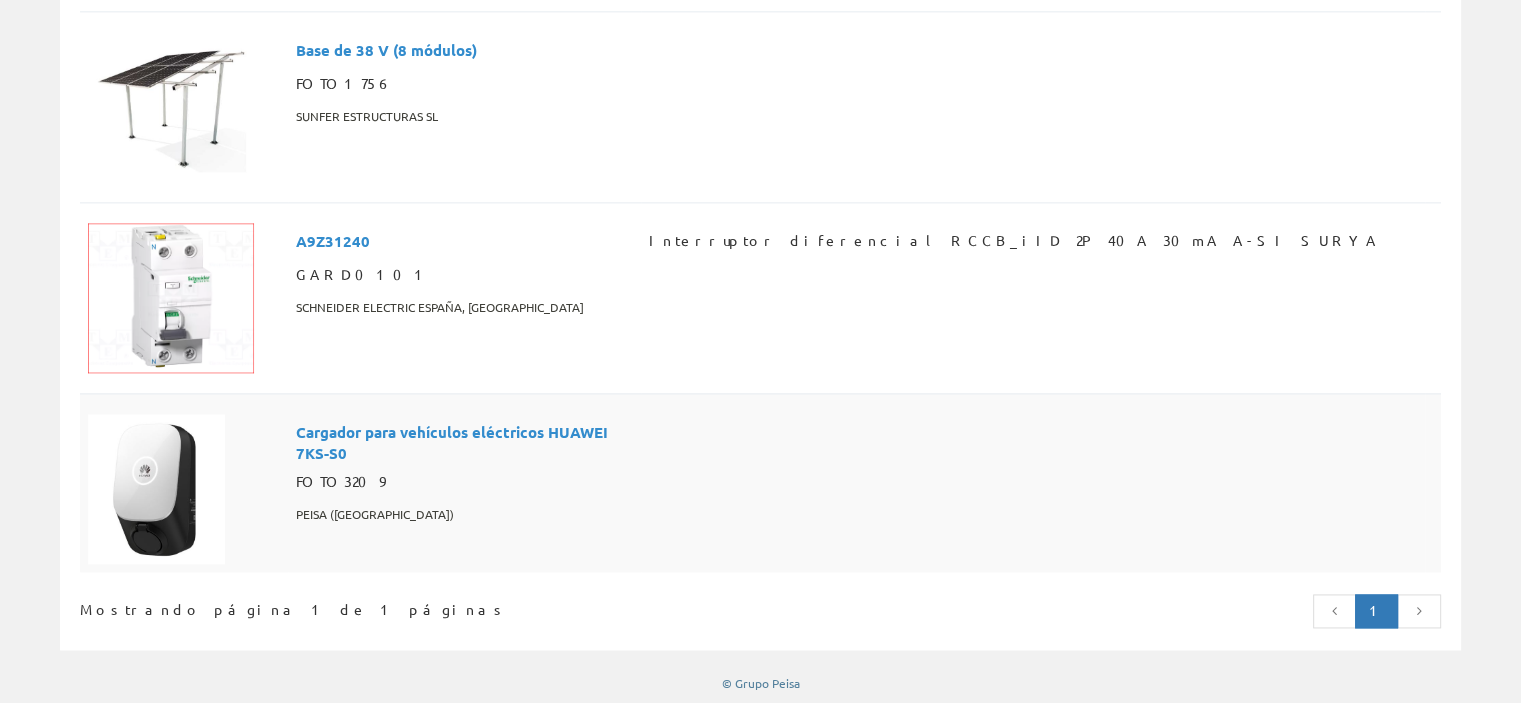 click on "Cargador para vehículos eléctricos HUAWEI 7KS-S0" at bounding box center (452, 442) 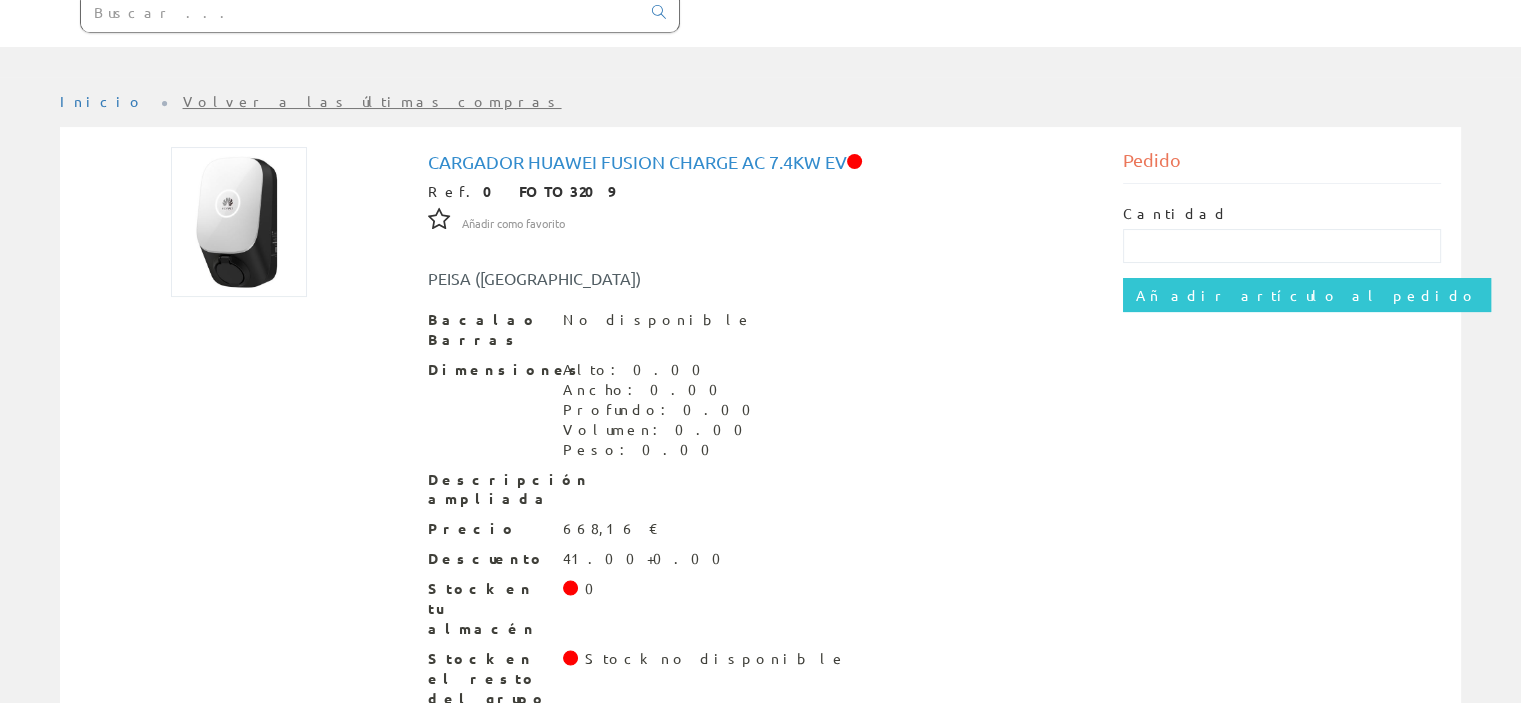 scroll, scrollTop: 224, scrollLeft: 0, axis: vertical 